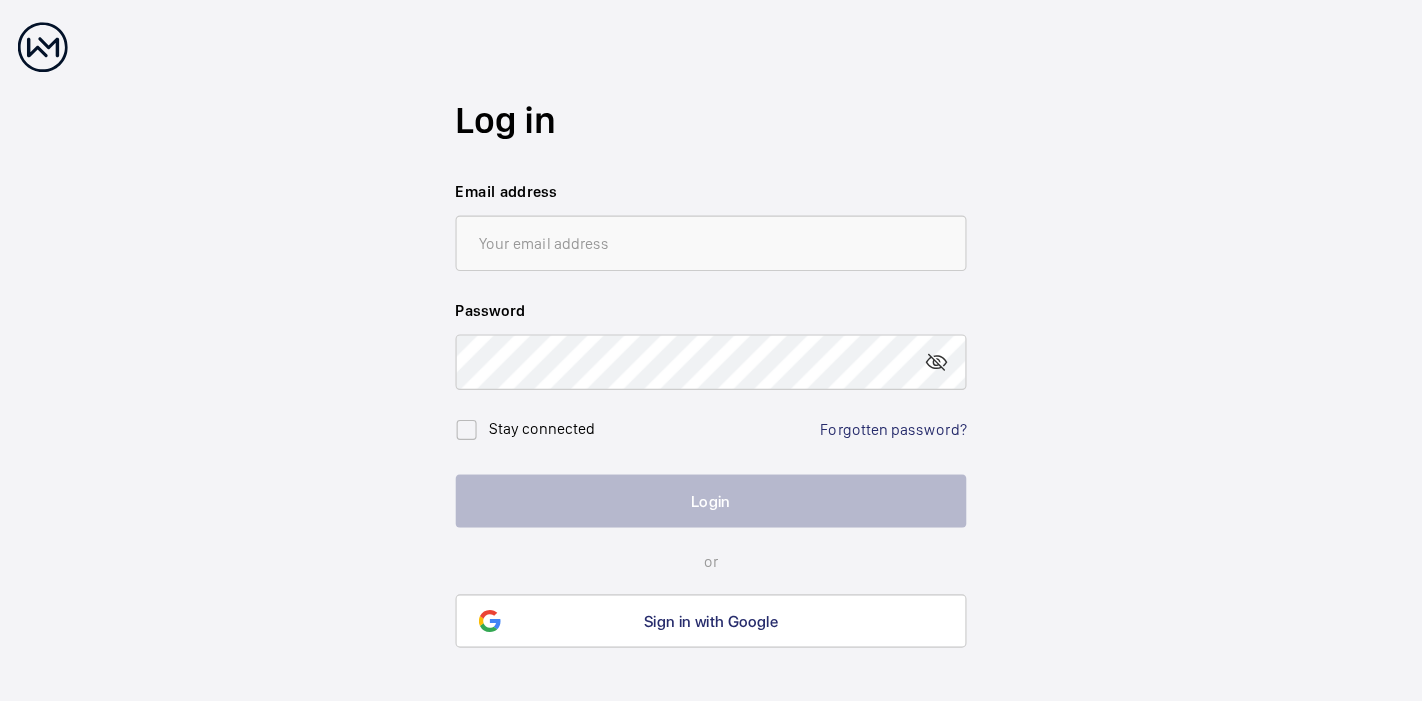 scroll, scrollTop: 0, scrollLeft: 0, axis: both 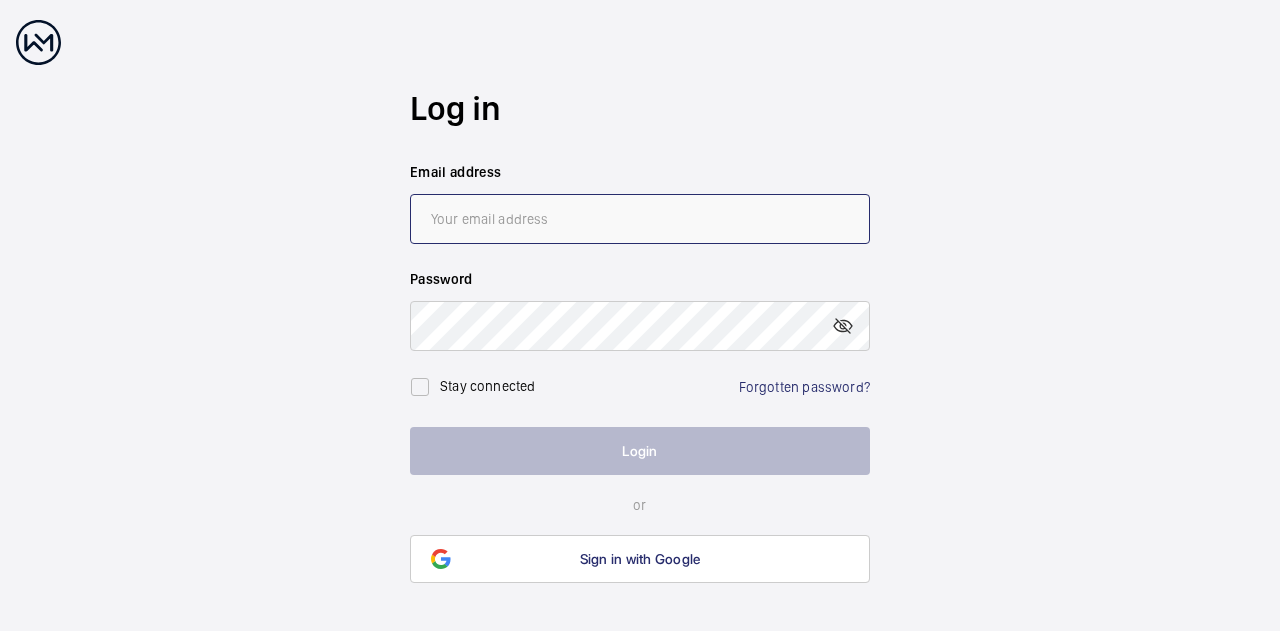 type on "[EMAIL]" 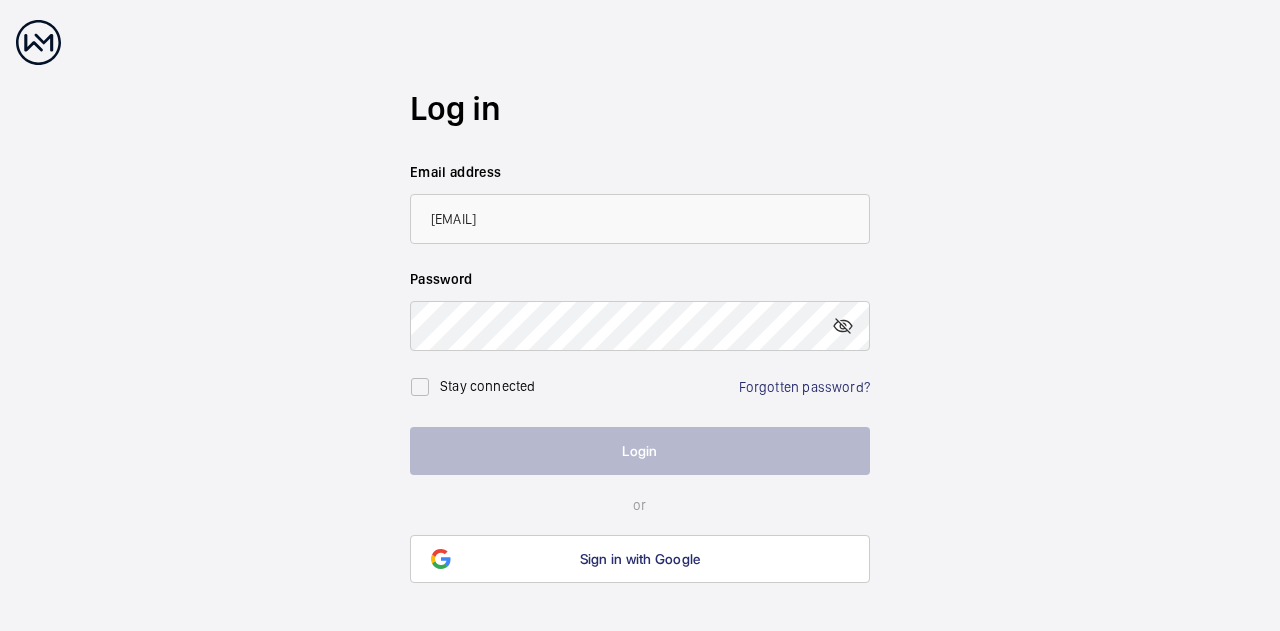 click on "Stay connected" 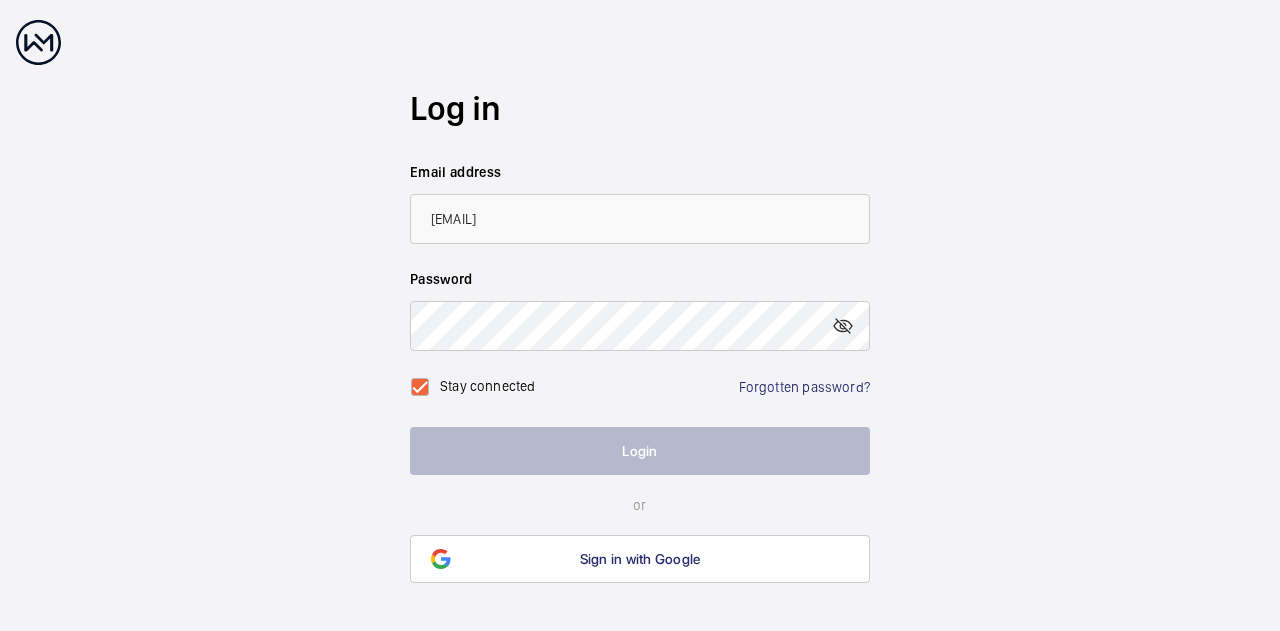 checkbox on "true" 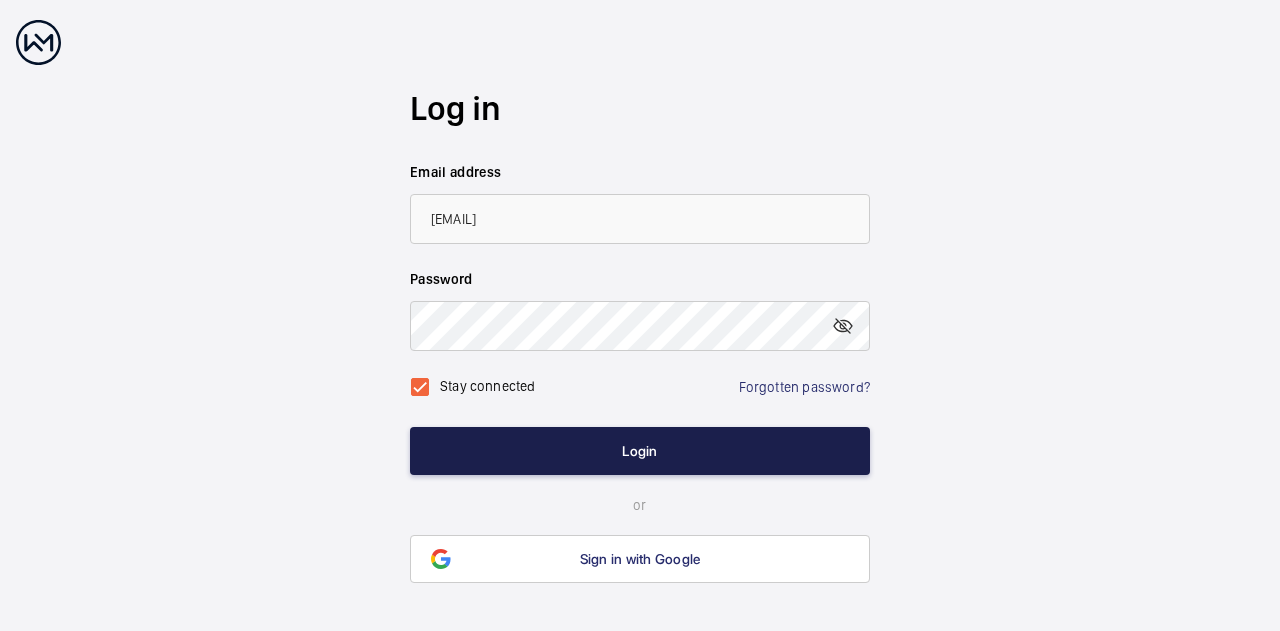 click on "Login" 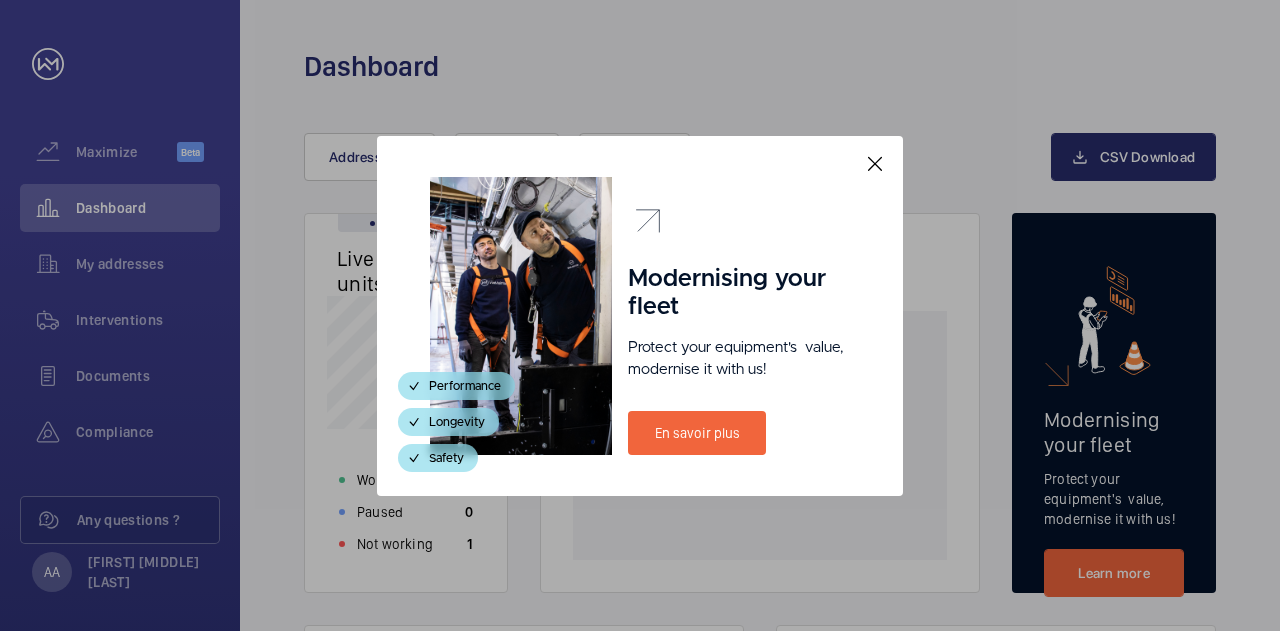 click at bounding box center (875, 164) 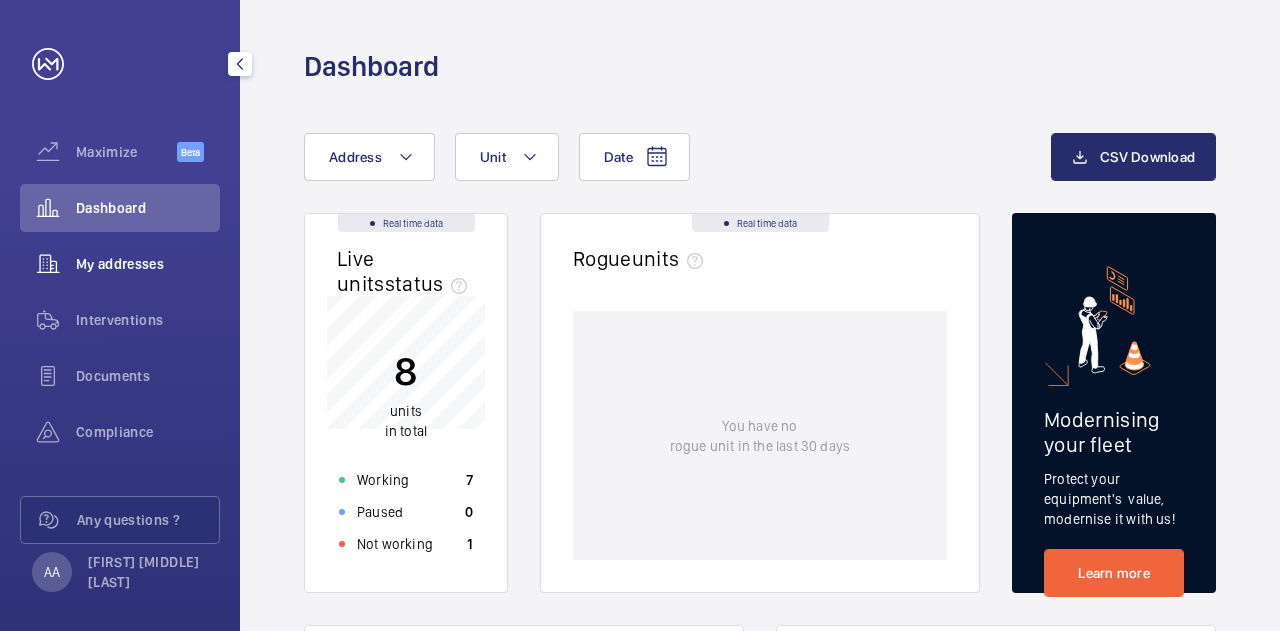 click on "My addresses" 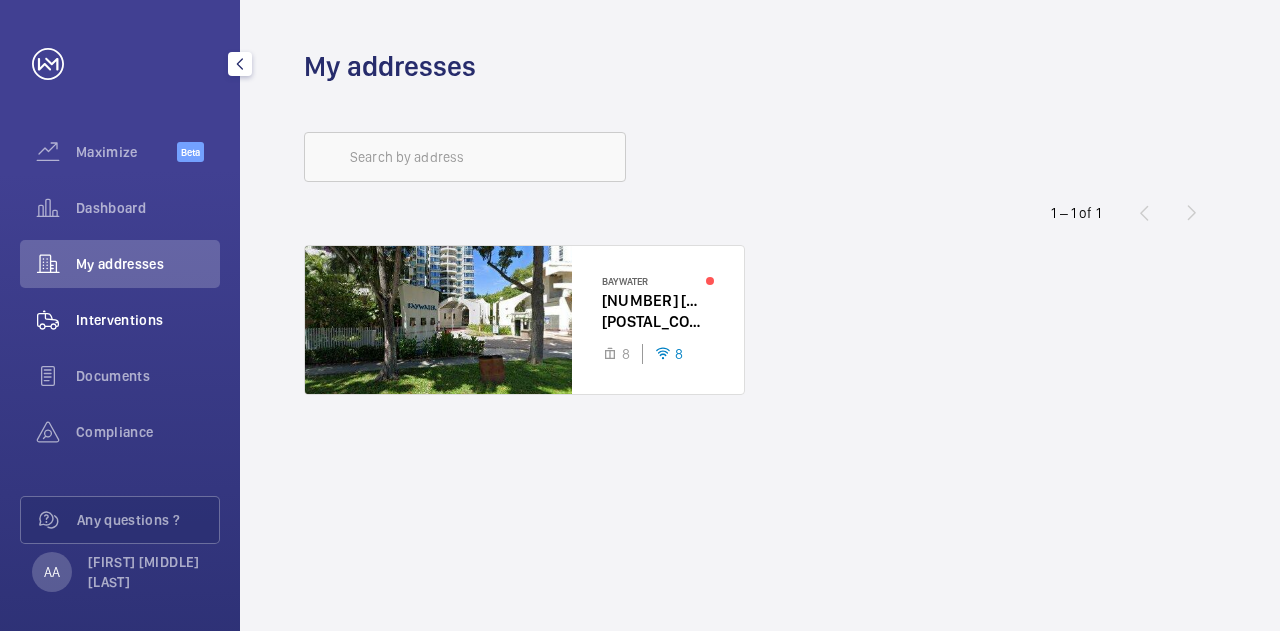 click on "Interventions" 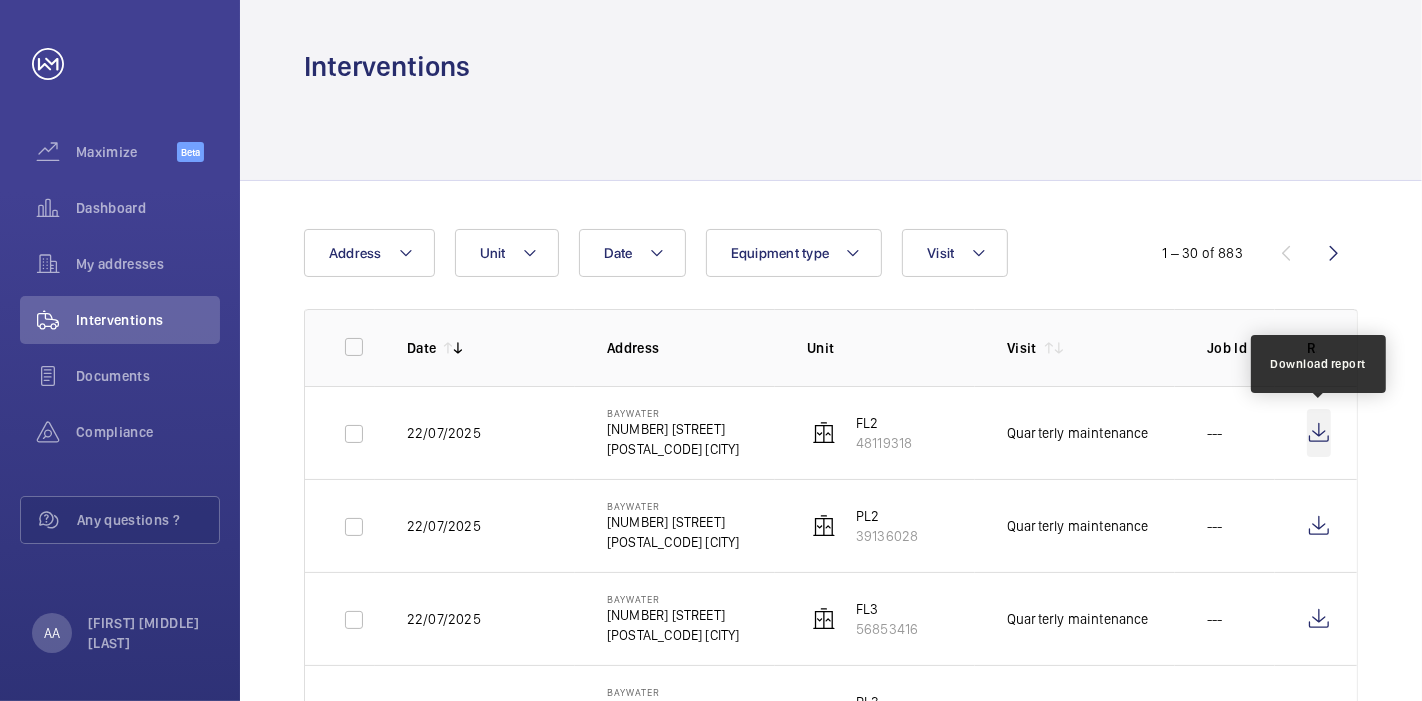 click 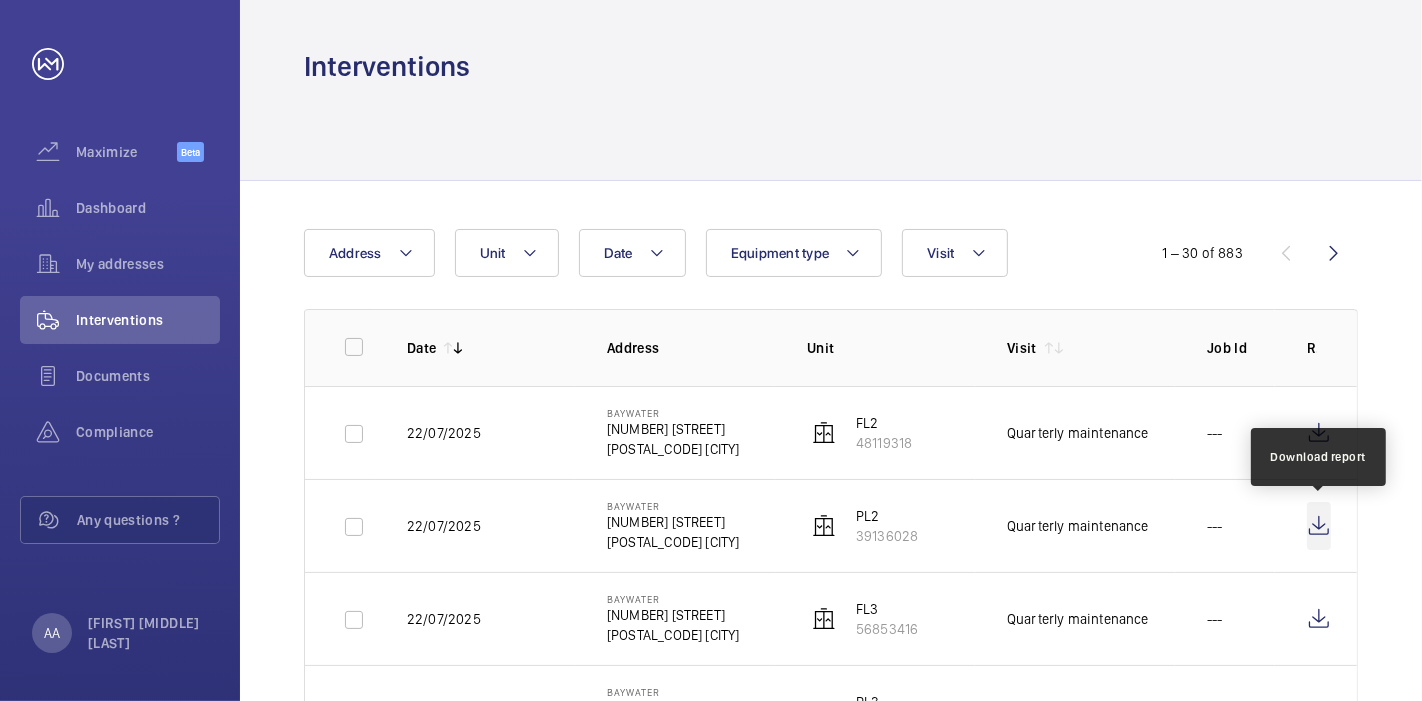 click 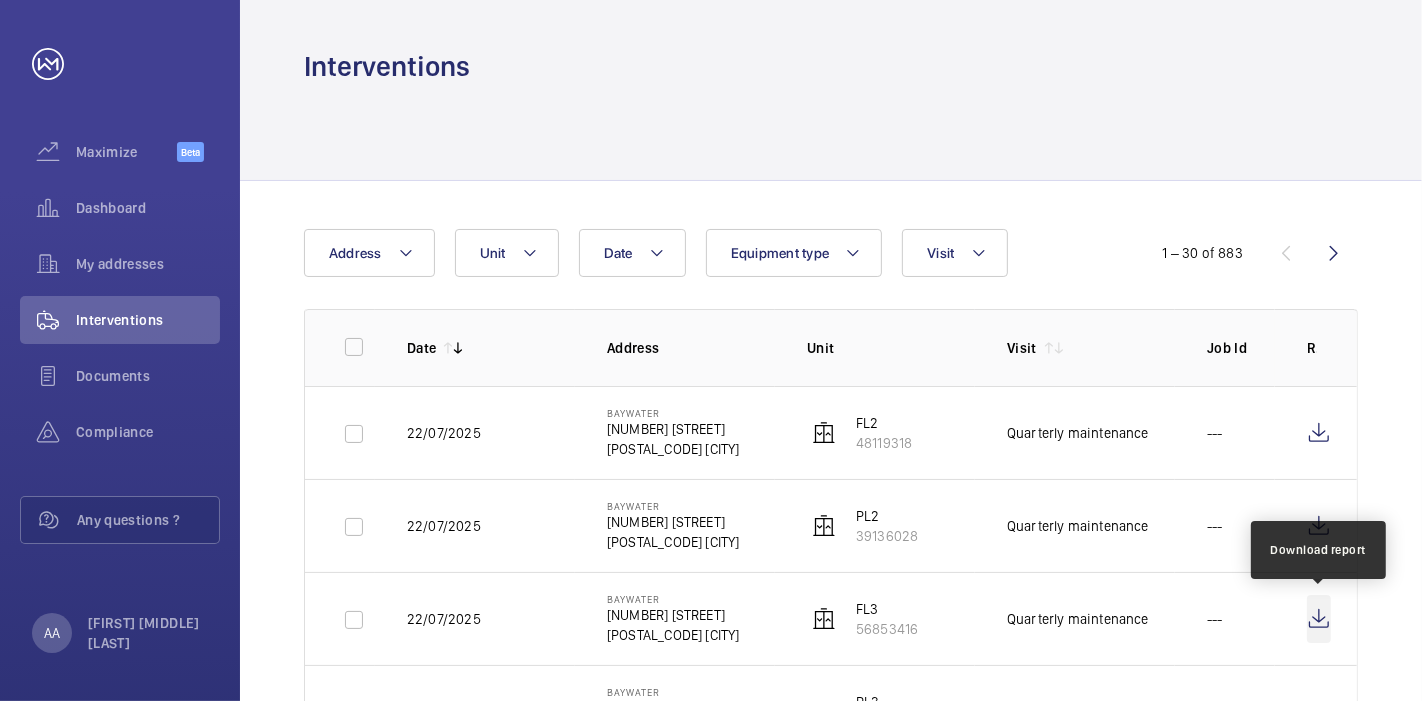 click 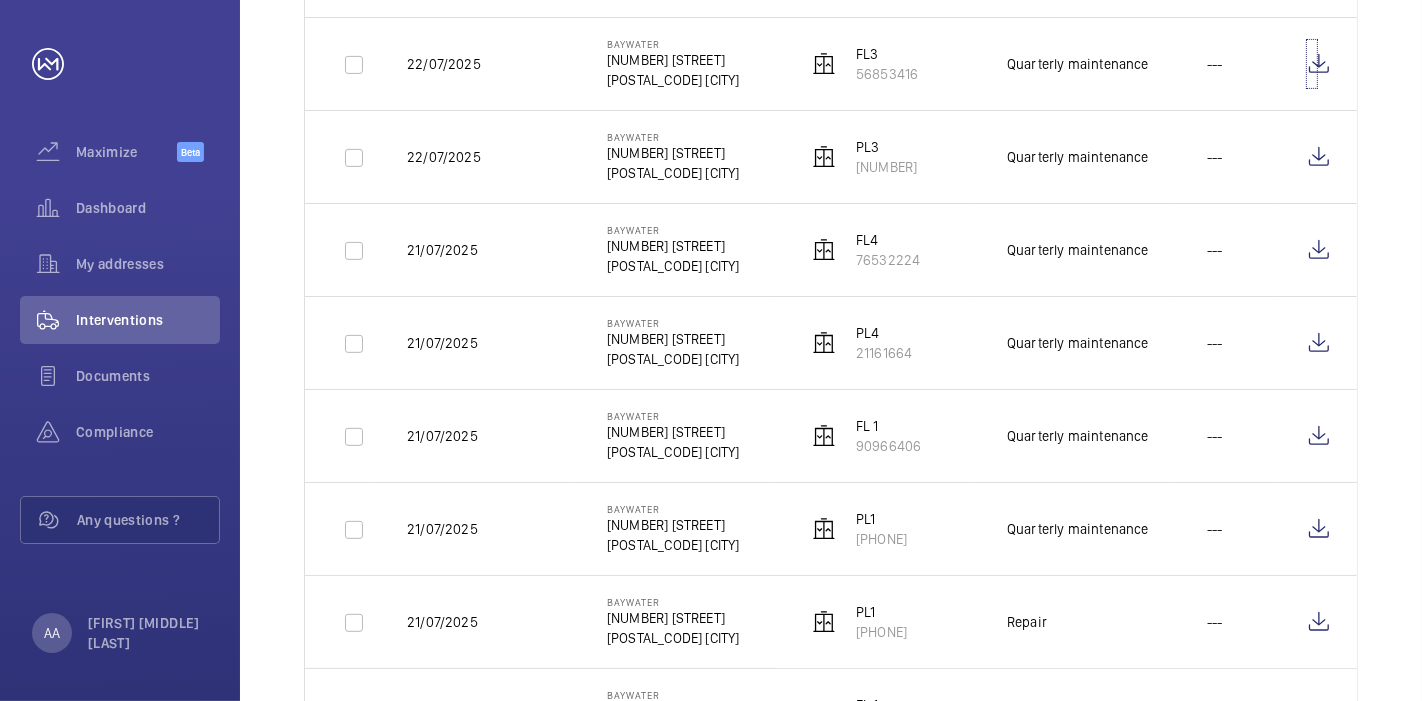 scroll, scrollTop: 666, scrollLeft: 0, axis: vertical 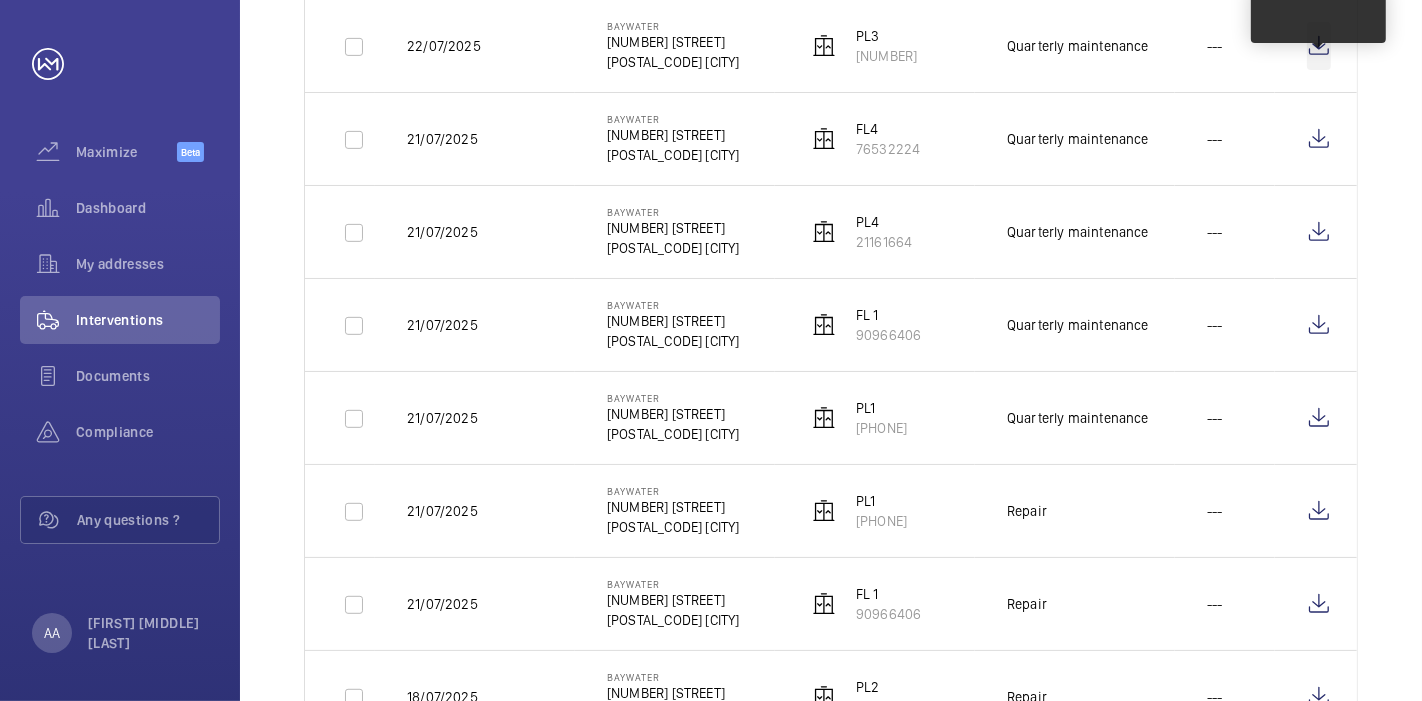 drag, startPoint x: 1320, startPoint y: 52, endPoint x: 1315, endPoint y: 41, distance: 12.083046 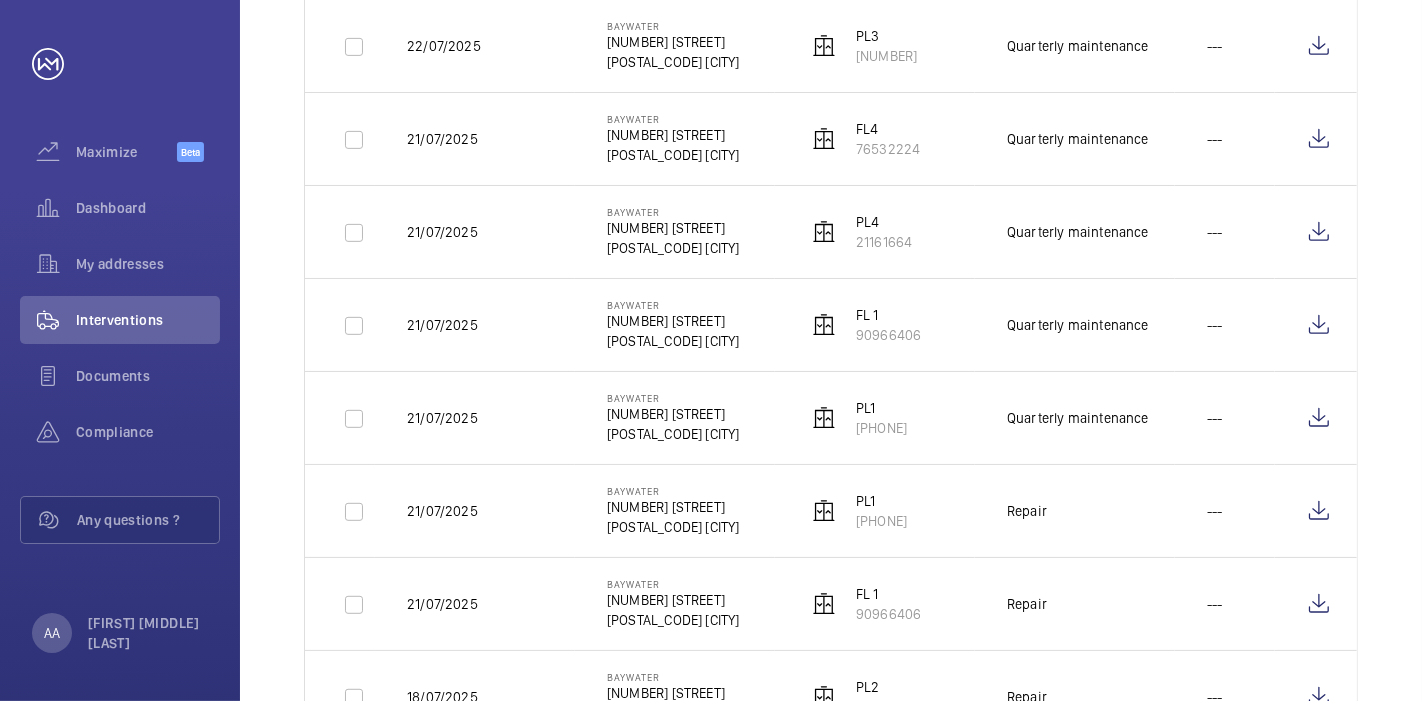 click 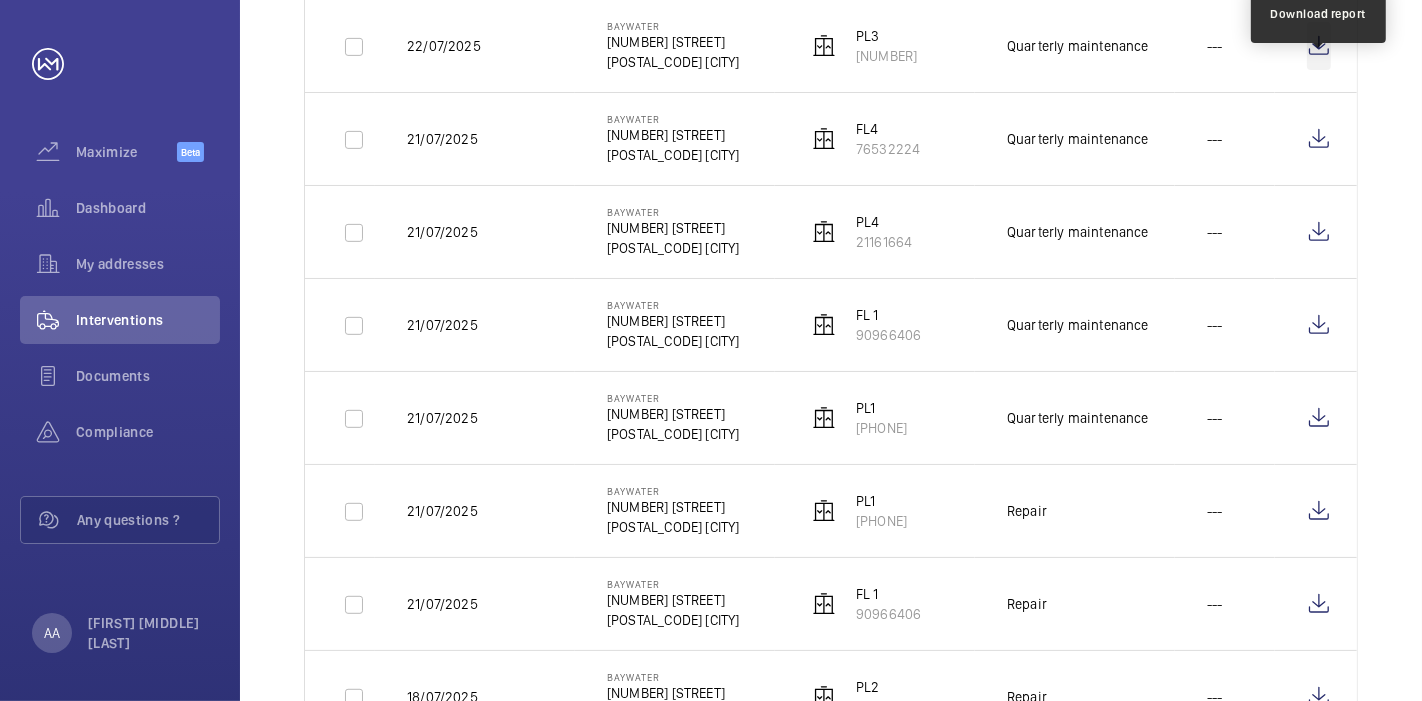 click 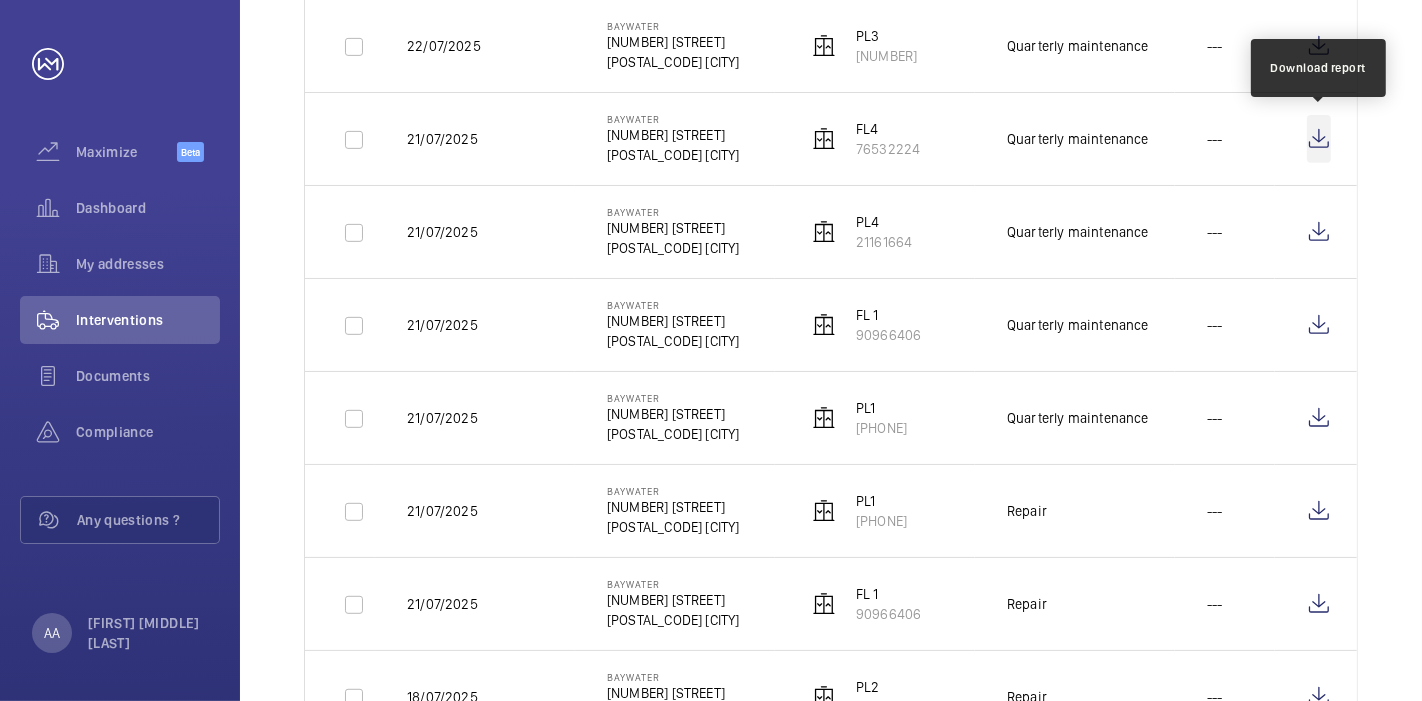 click 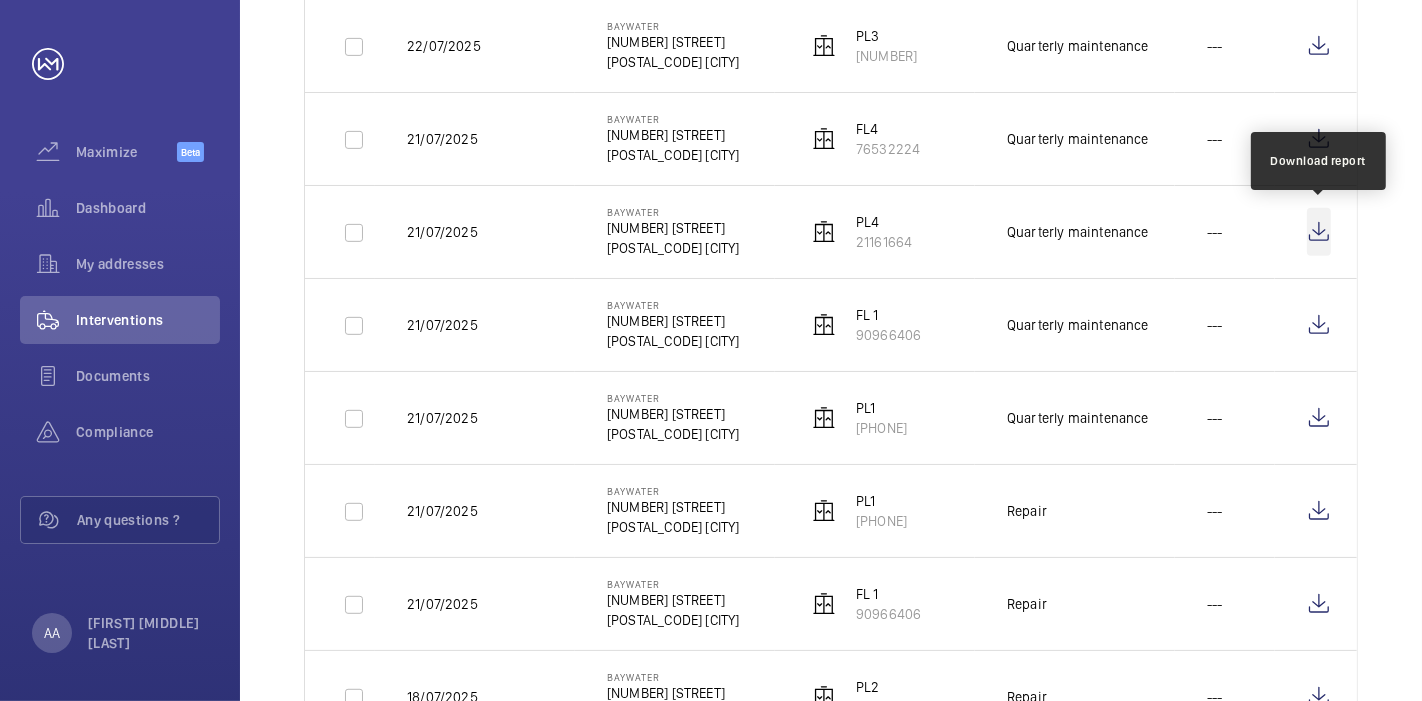 click 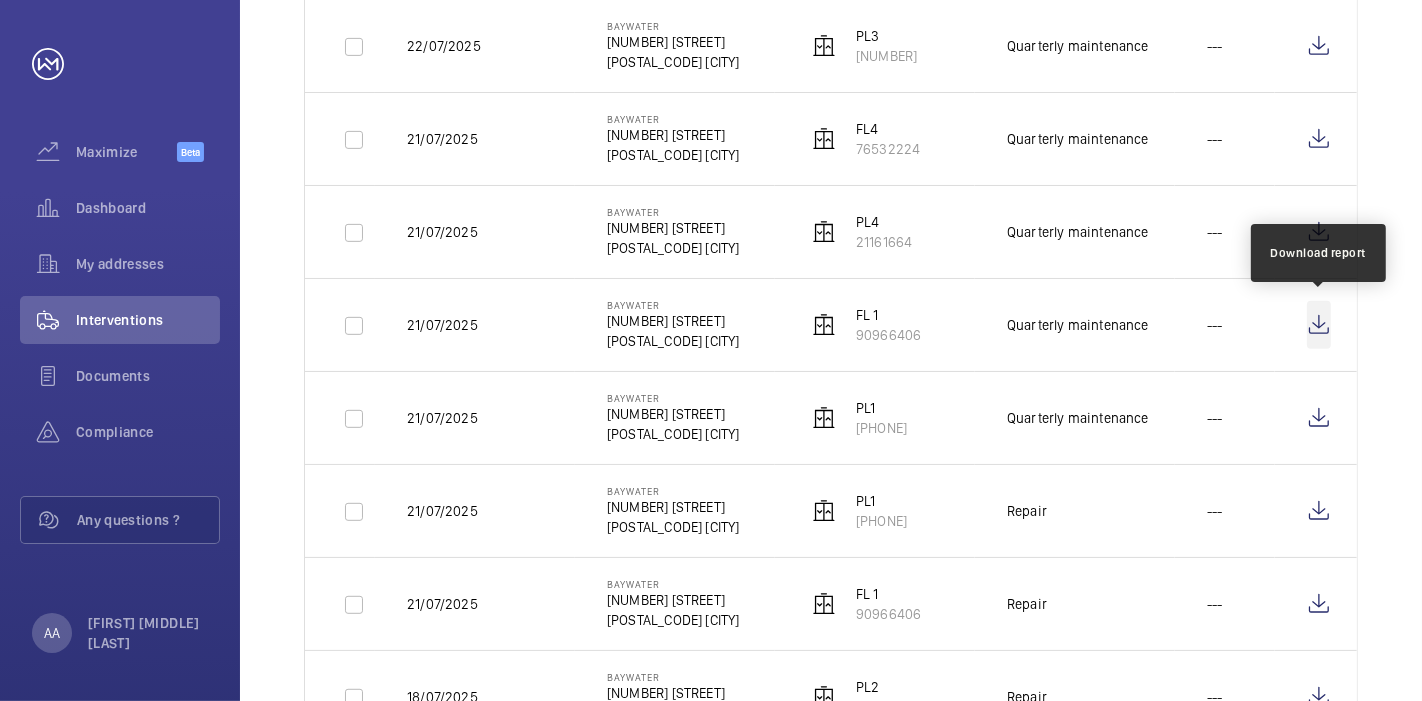 click 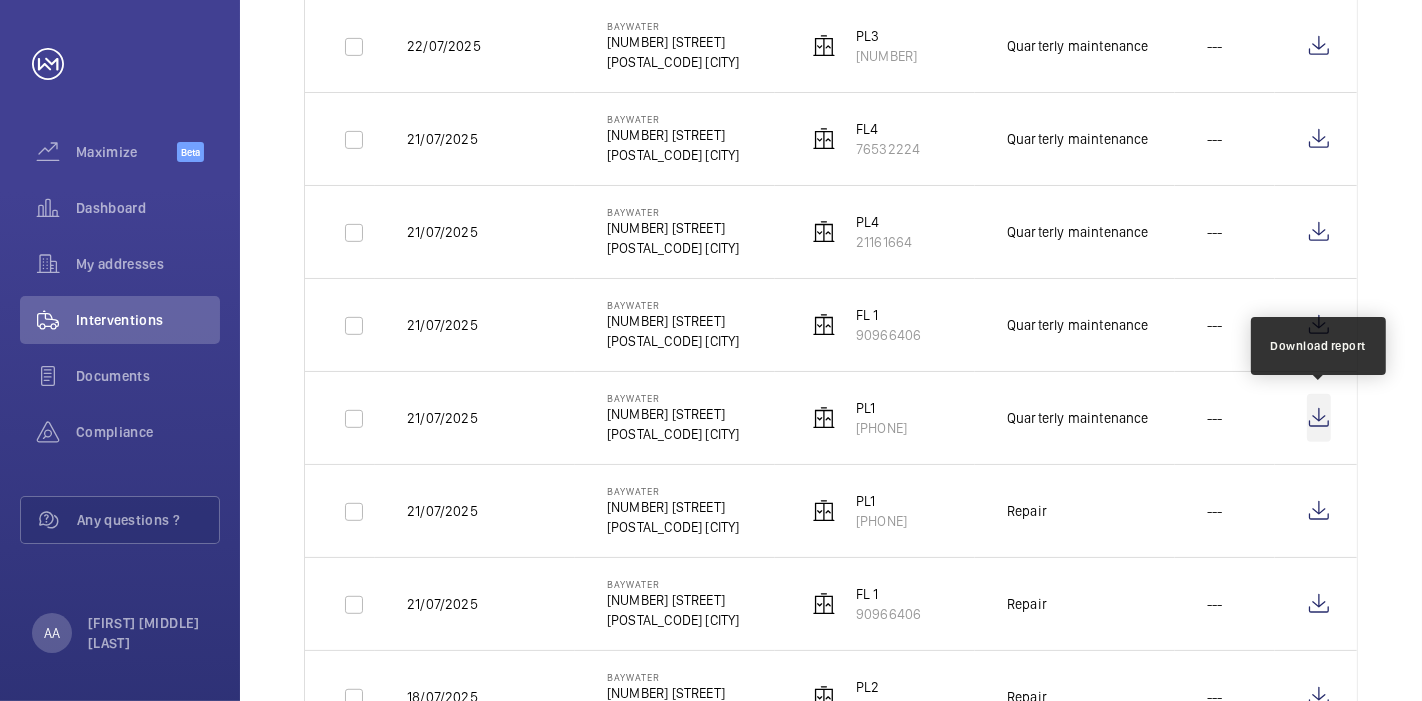 click 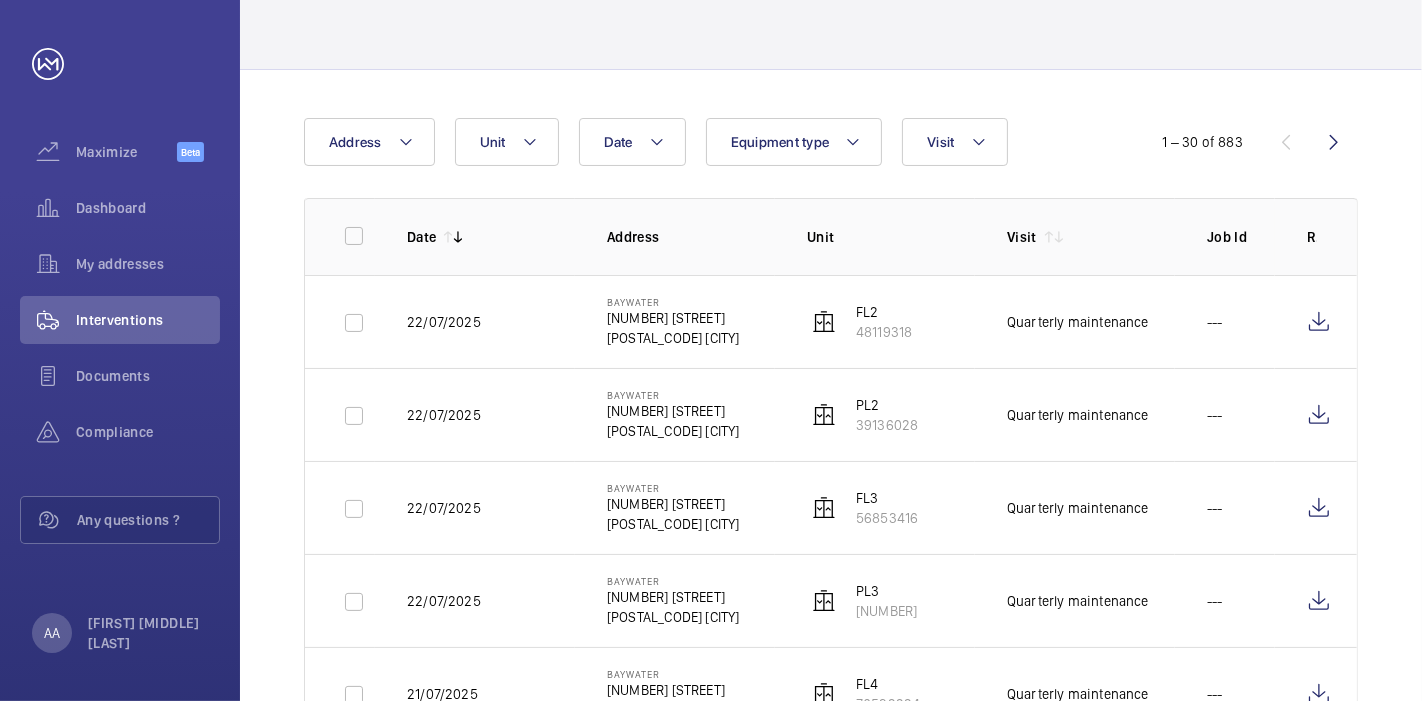 scroll, scrollTop: 0, scrollLeft: 0, axis: both 